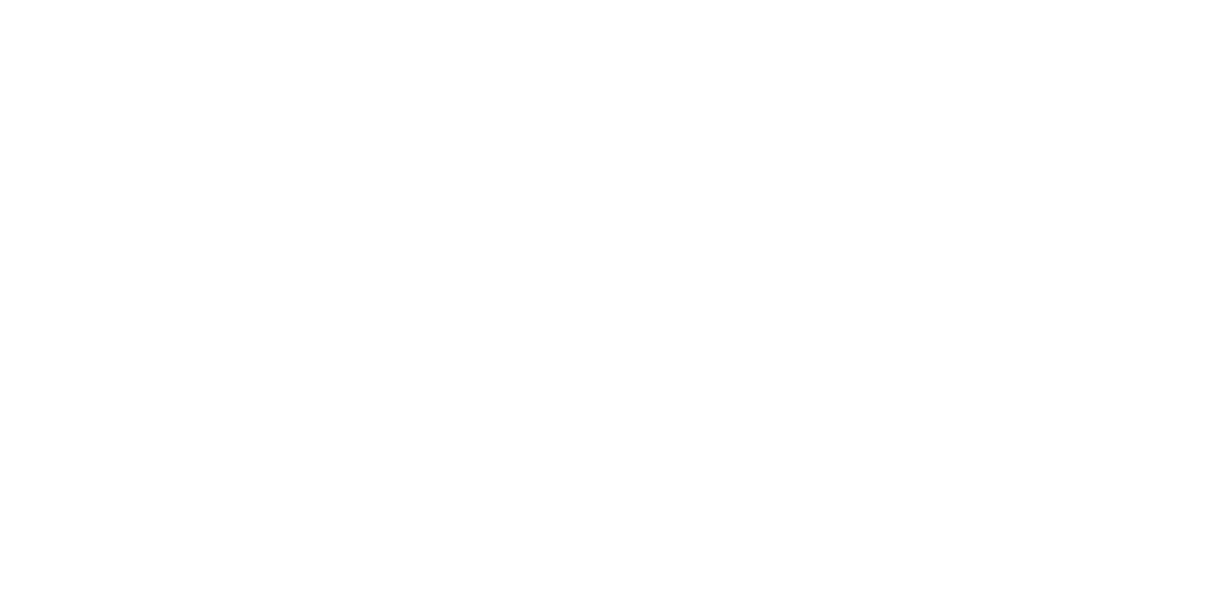 scroll, scrollTop: 0, scrollLeft: 0, axis: both 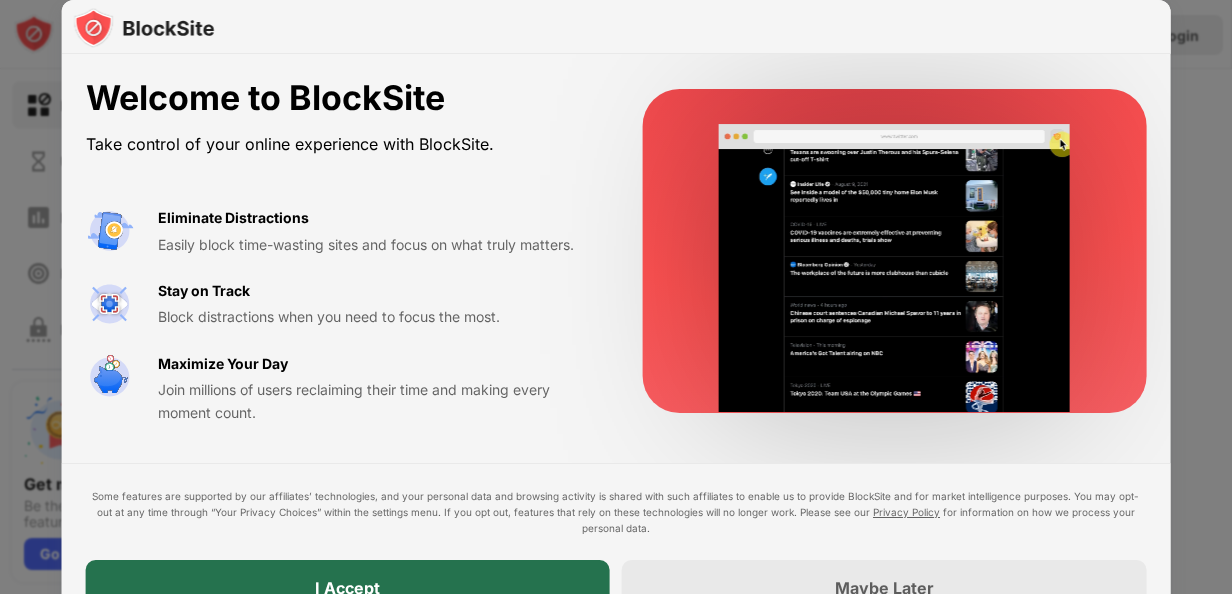 click on "I Accept" at bounding box center [348, 588] 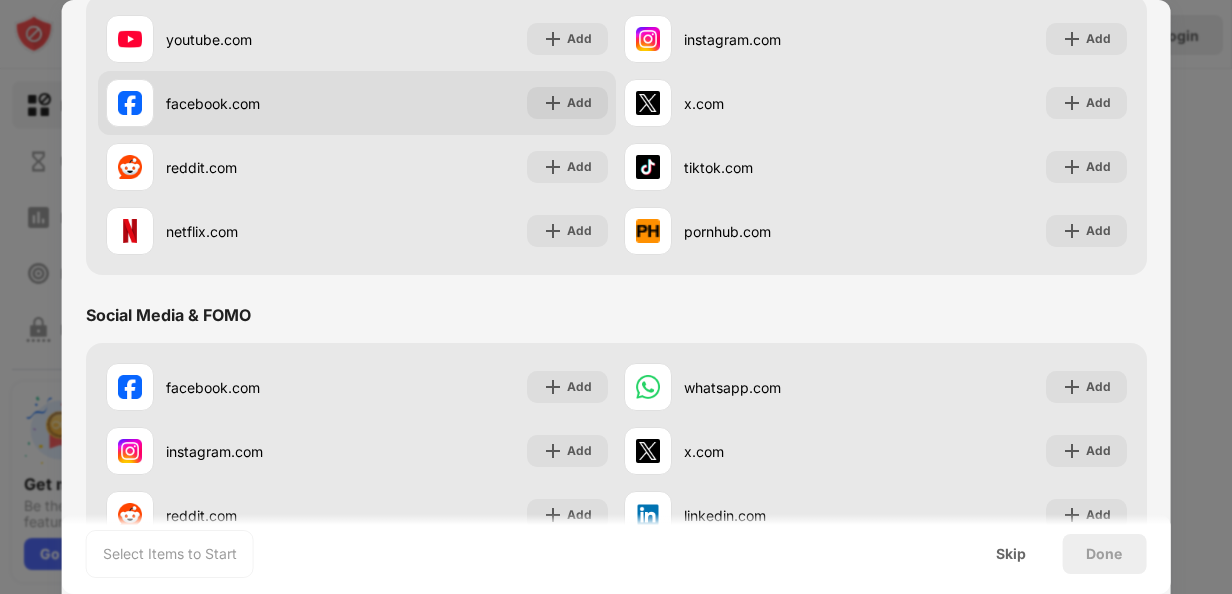 scroll, scrollTop: 0, scrollLeft: 0, axis: both 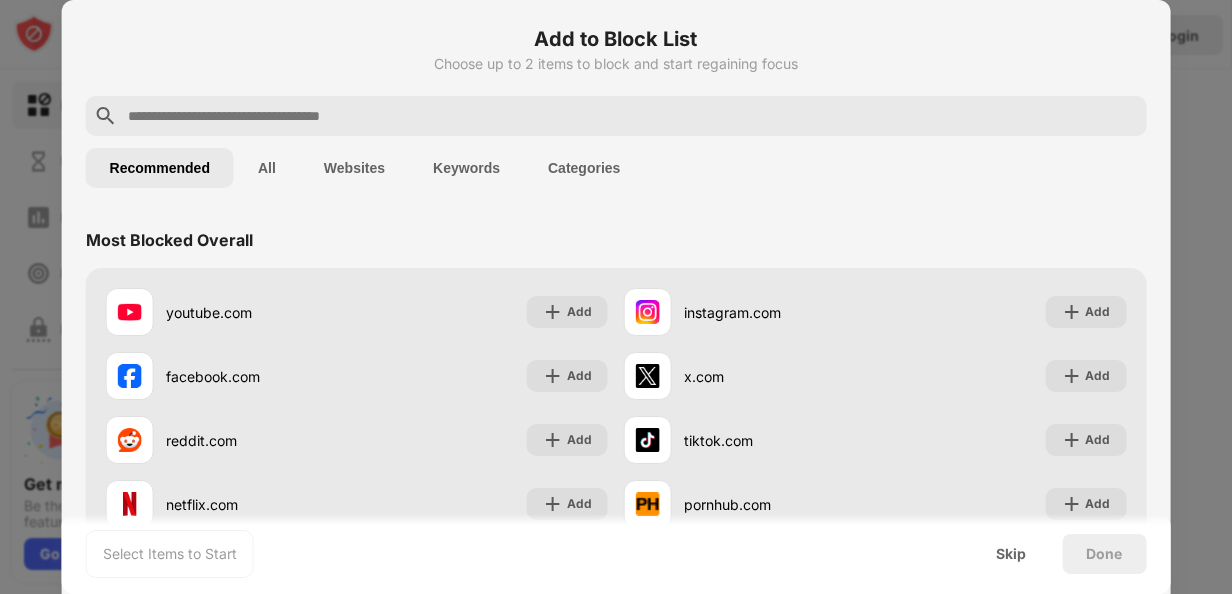 click at bounding box center [632, 116] 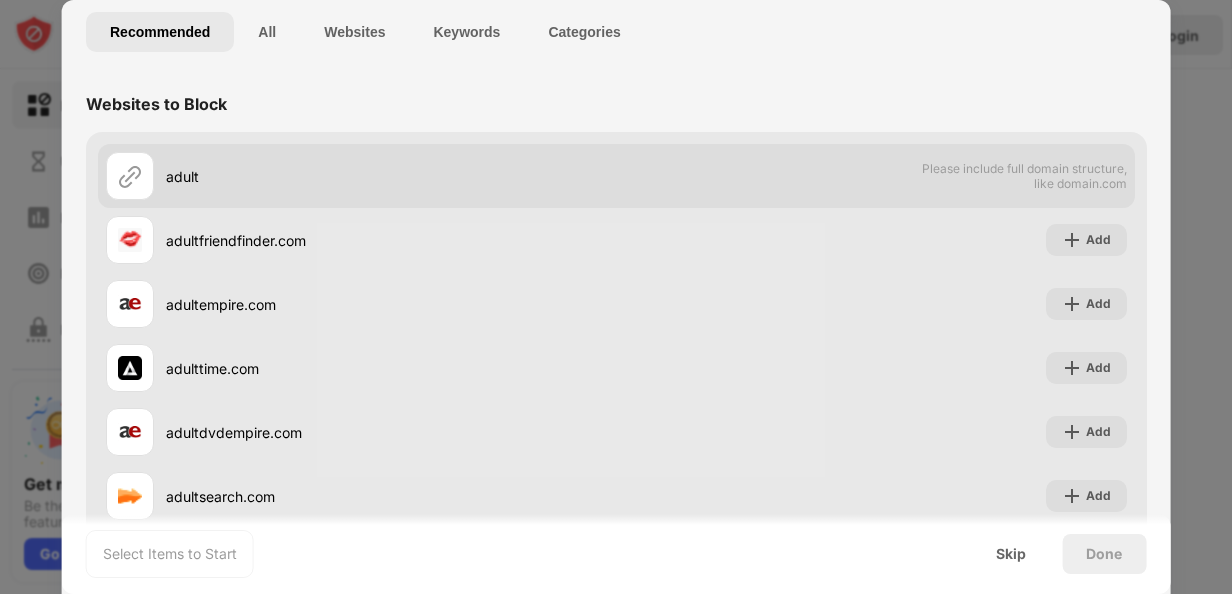 scroll, scrollTop: 0, scrollLeft: 0, axis: both 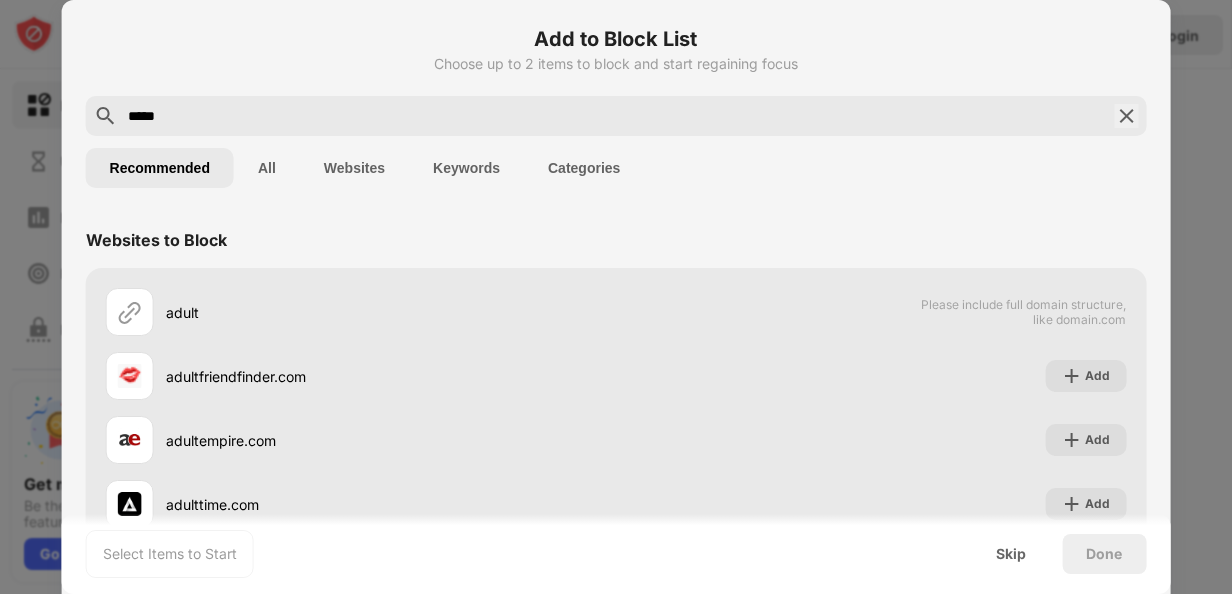 type on "*****" 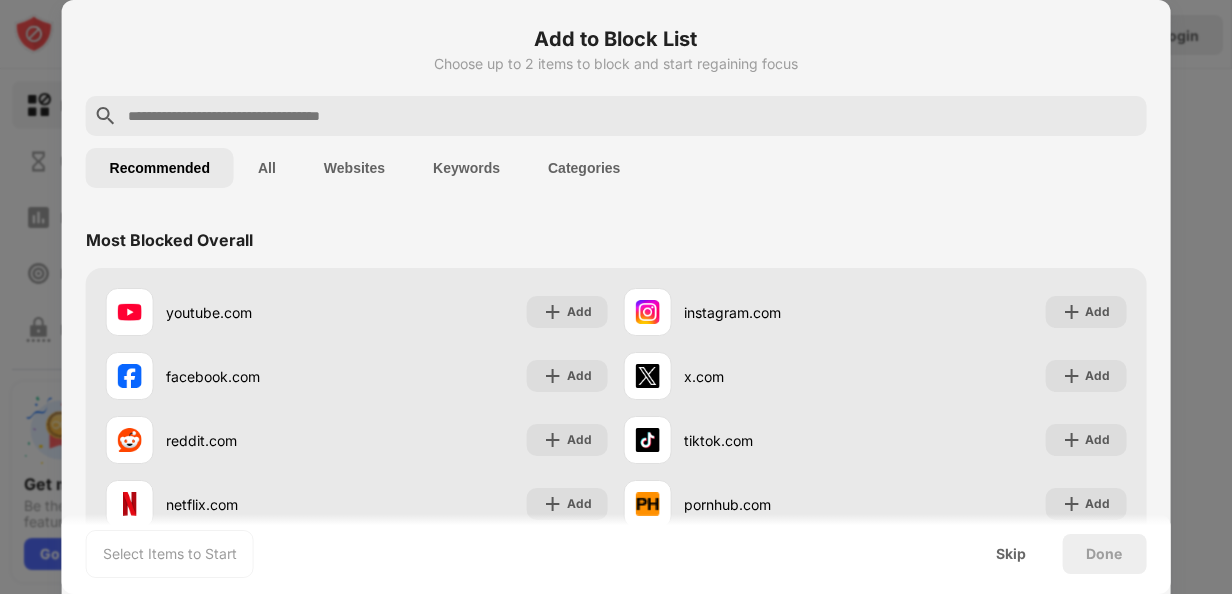 click at bounding box center [616, 297] 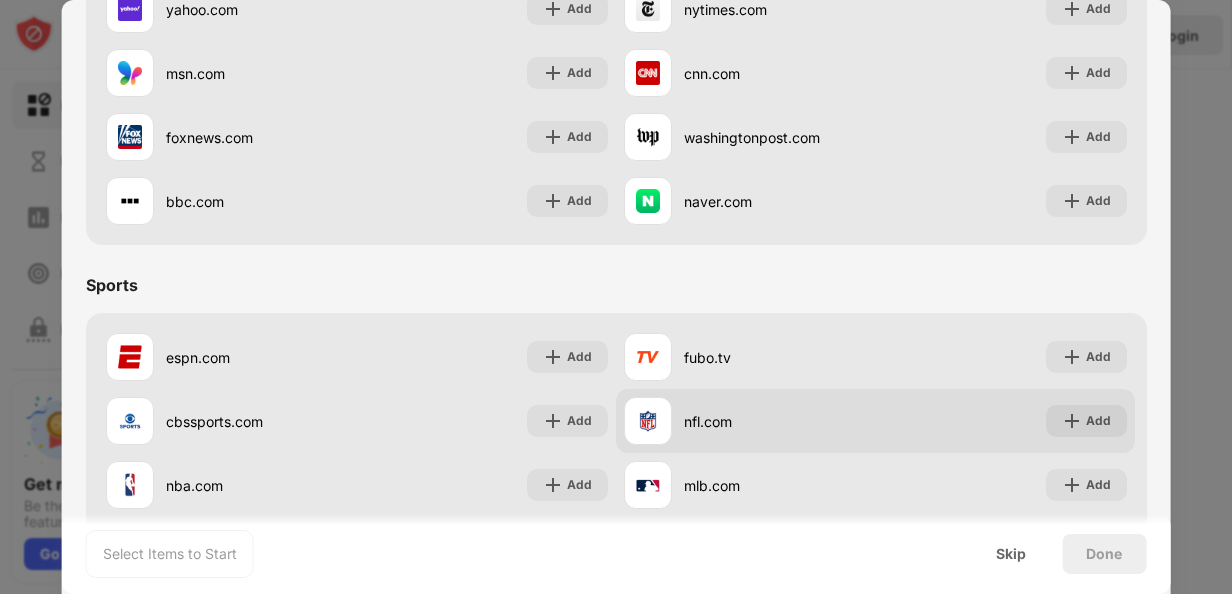 scroll, scrollTop: 1352, scrollLeft: 0, axis: vertical 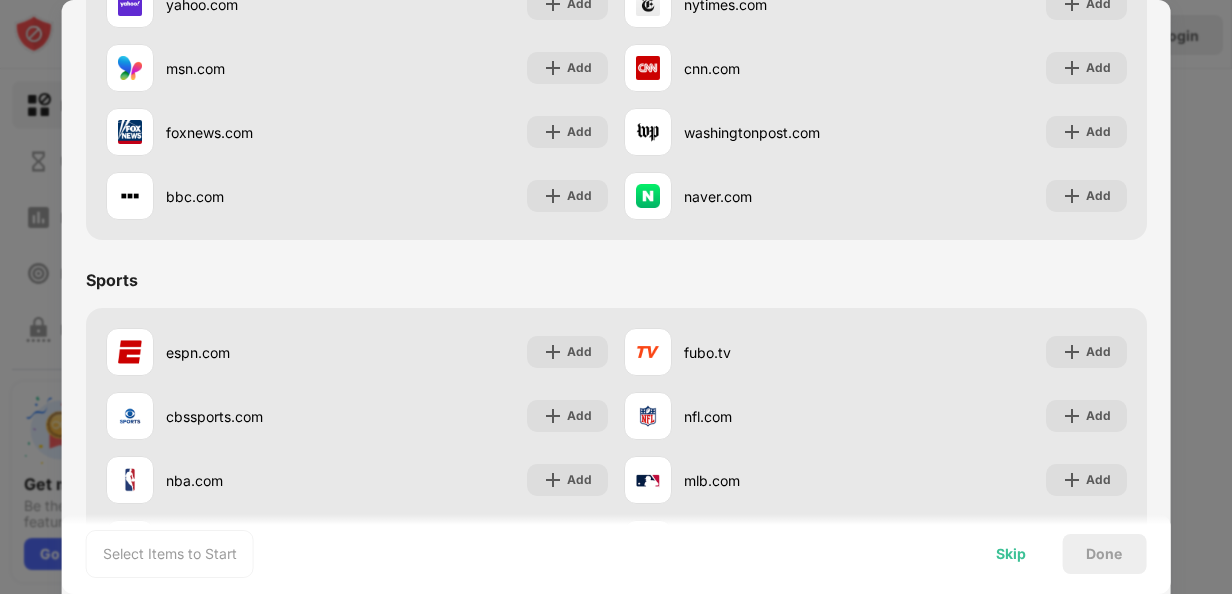 click on "Skip" at bounding box center (1011, 554) 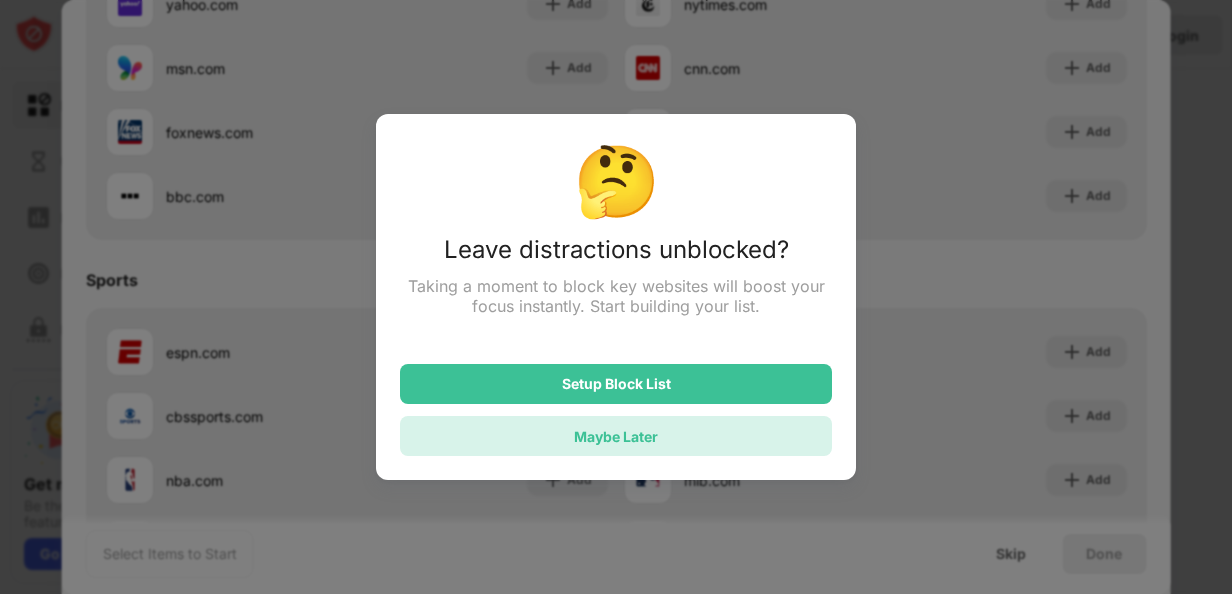 click on "Maybe Later" at bounding box center [616, 436] 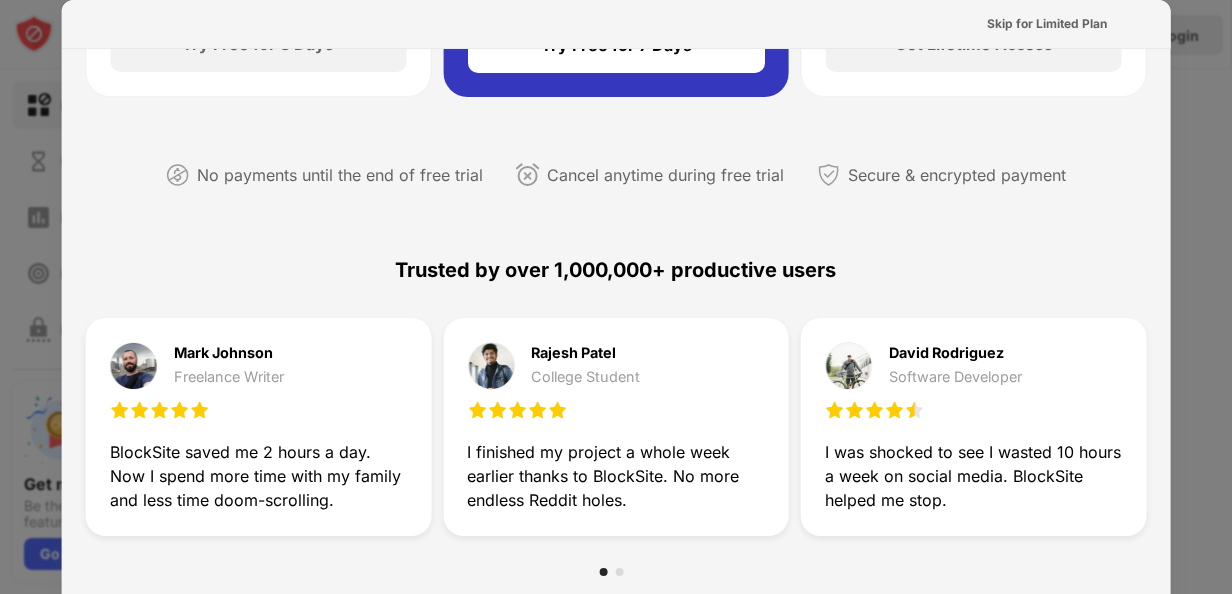 scroll, scrollTop: 0, scrollLeft: 0, axis: both 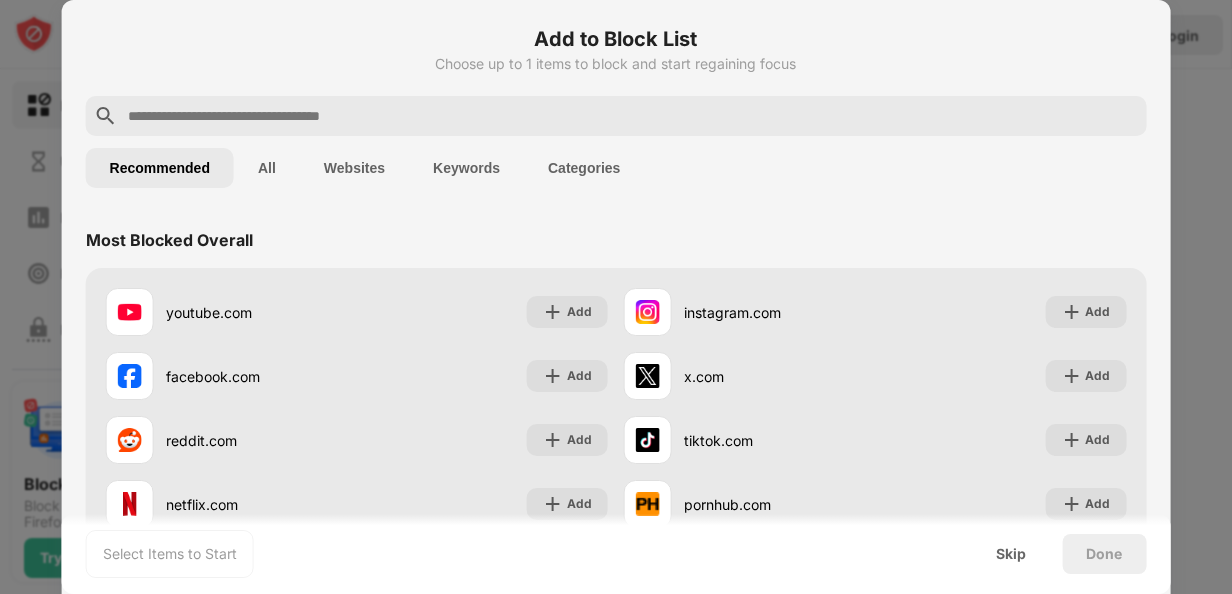 click on "Categories" at bounding box center [584, 168] 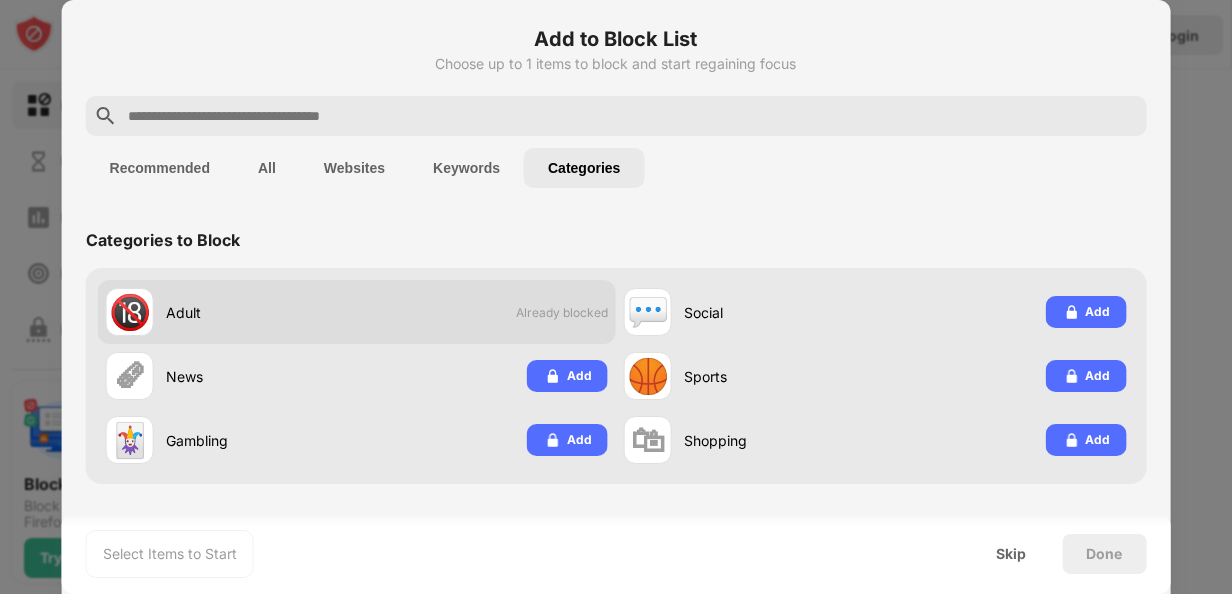 click on "Already blocked" at bounding box center [562, 312] 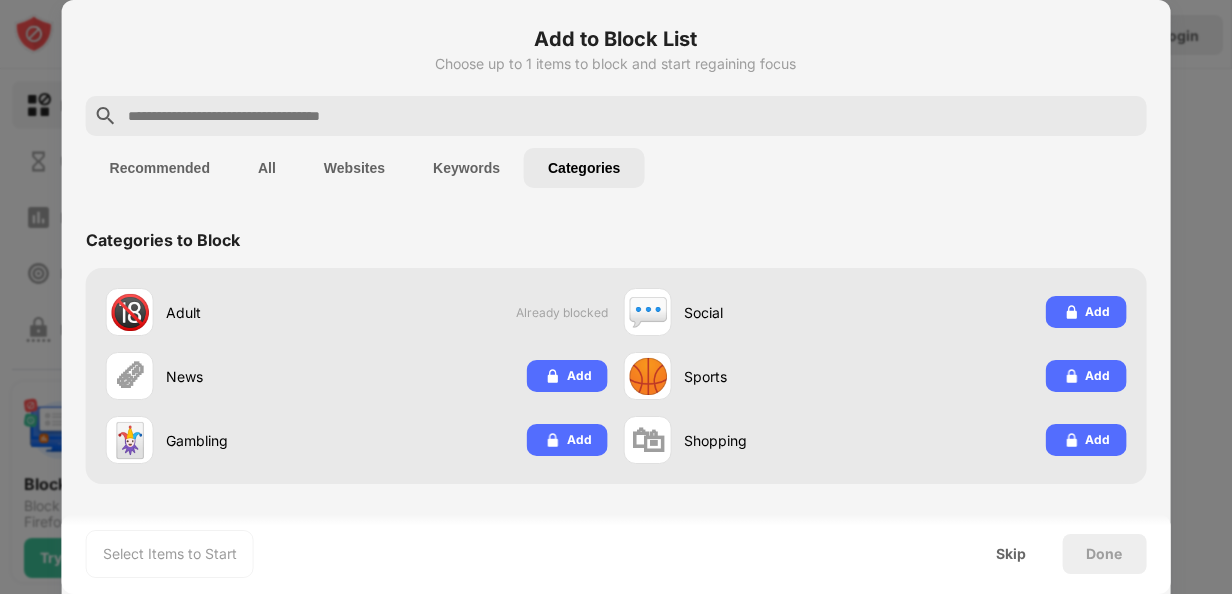 click on "Done" at bounding box center [1104, 554] 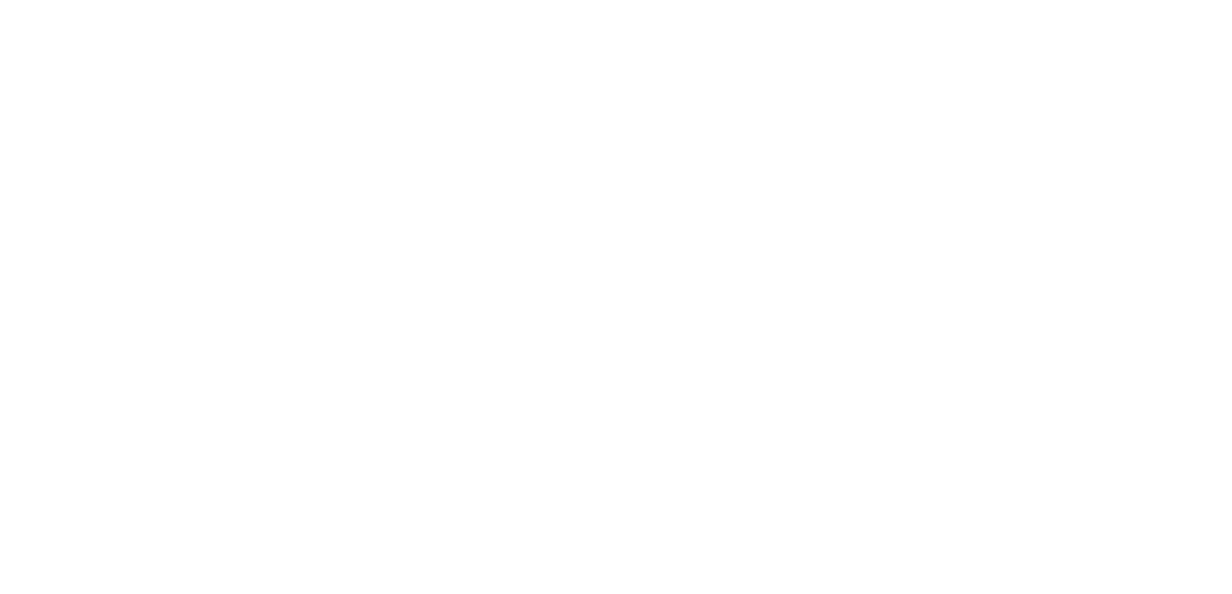 scroll, scrollTop: 0, scrollLeft: 0, axis: both 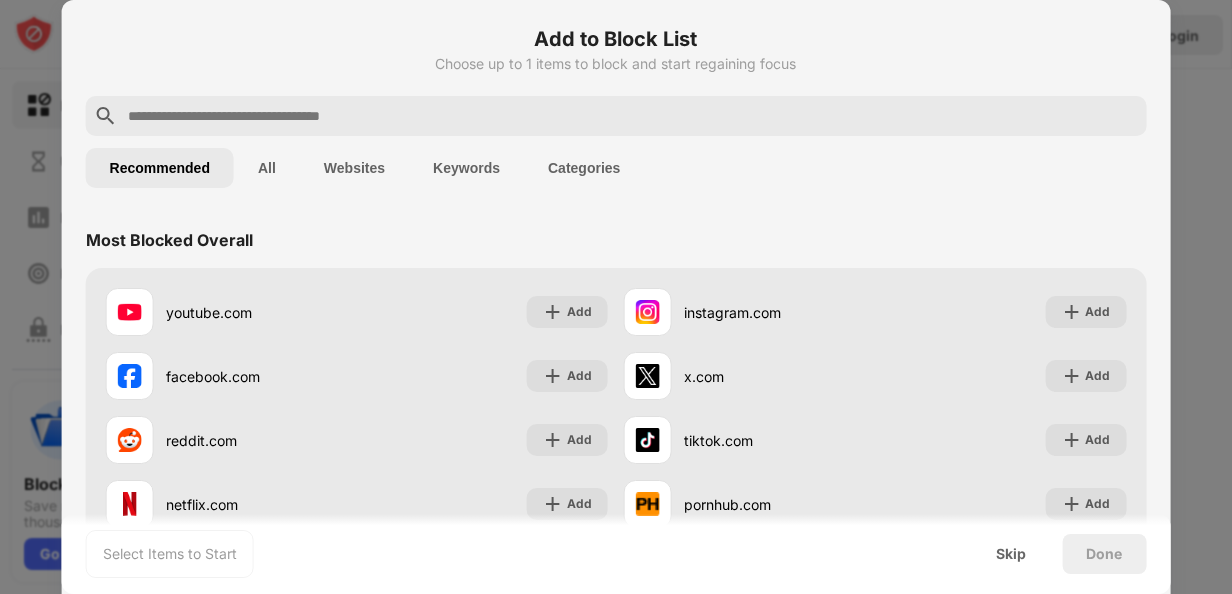 click on "Categories" at bounding box center [584, 168] 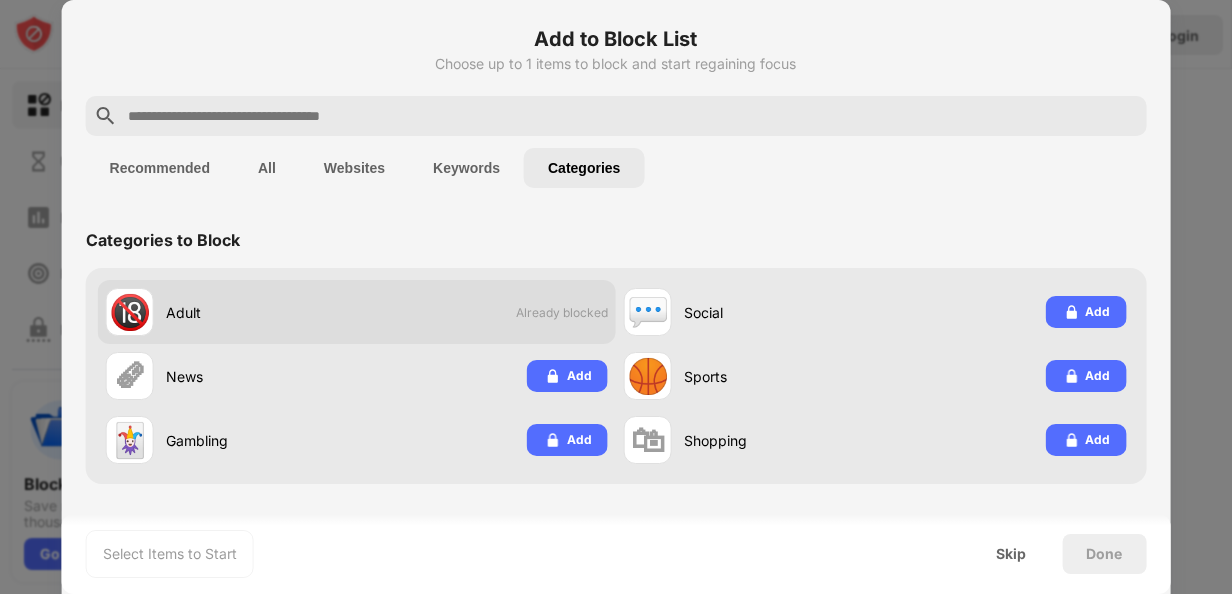 click on "🔞 Adult Already blocked" at bounding box center [357, 312] 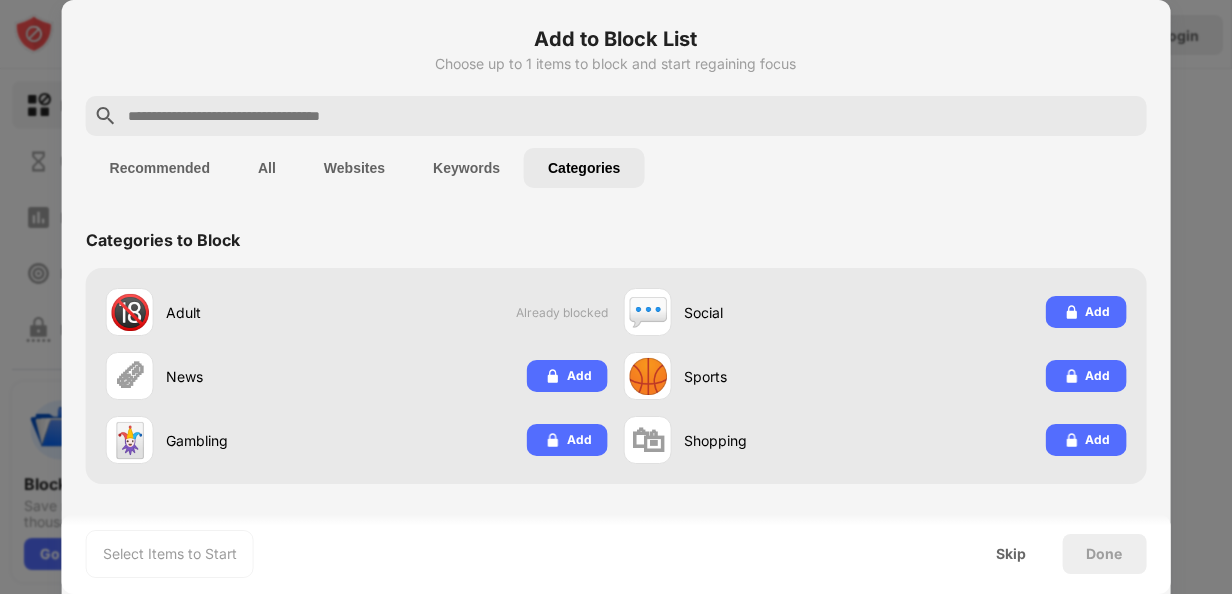click on "Keywords" at bounding box center (466, 168) 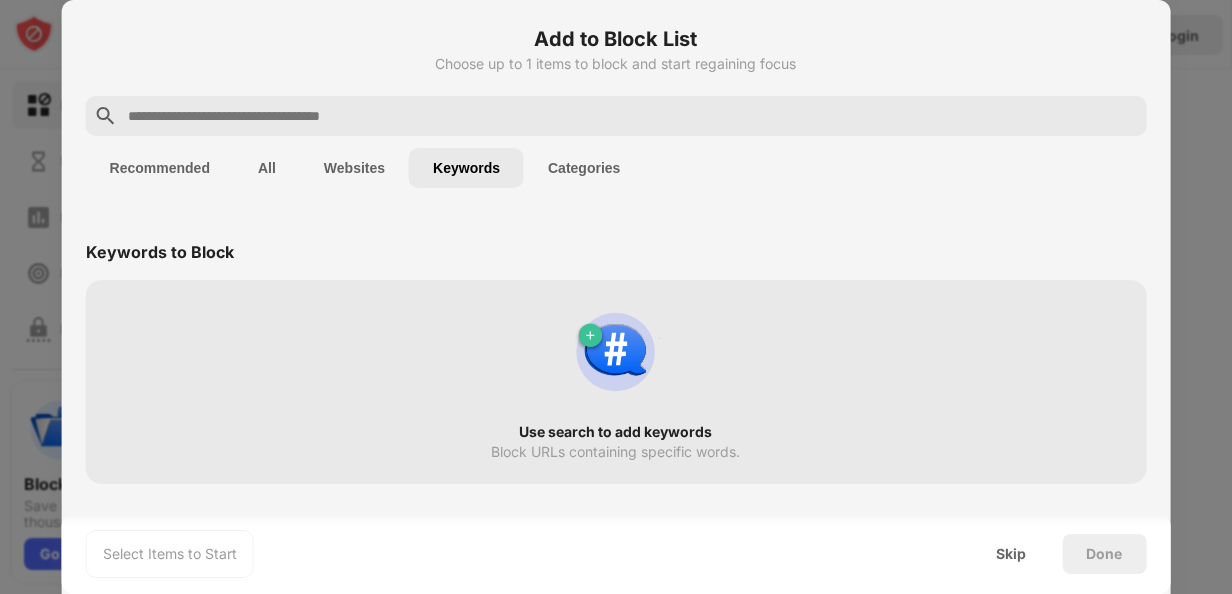click on "Websites" at bounding box center (354, 168) 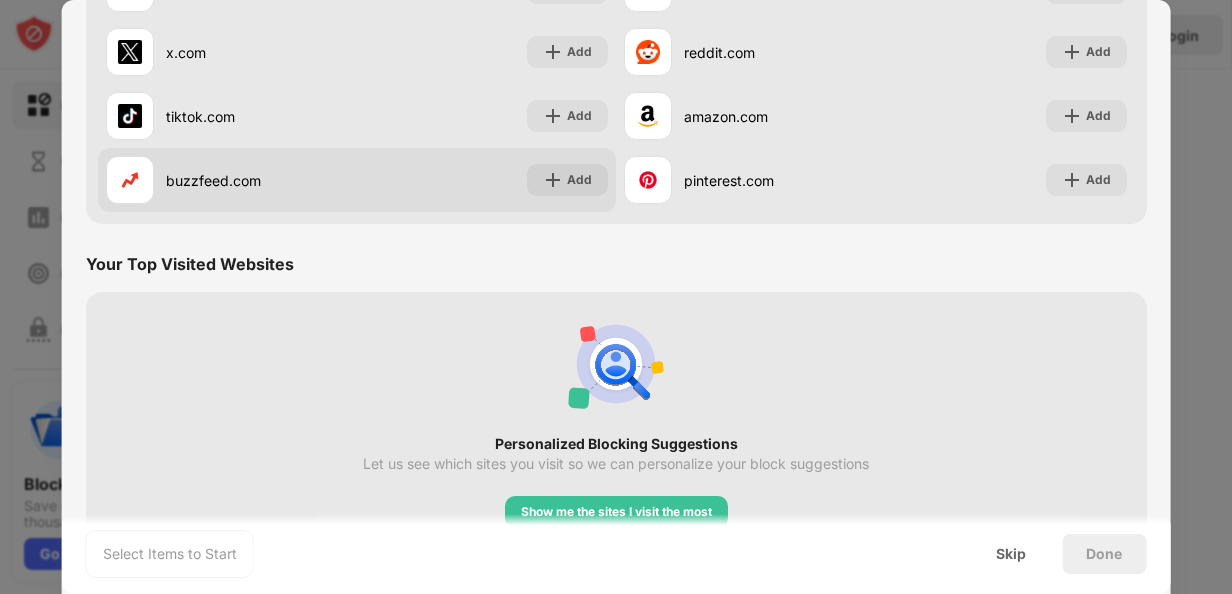scroll, scrollTop: 0, scrollLeft: 0, axis: both 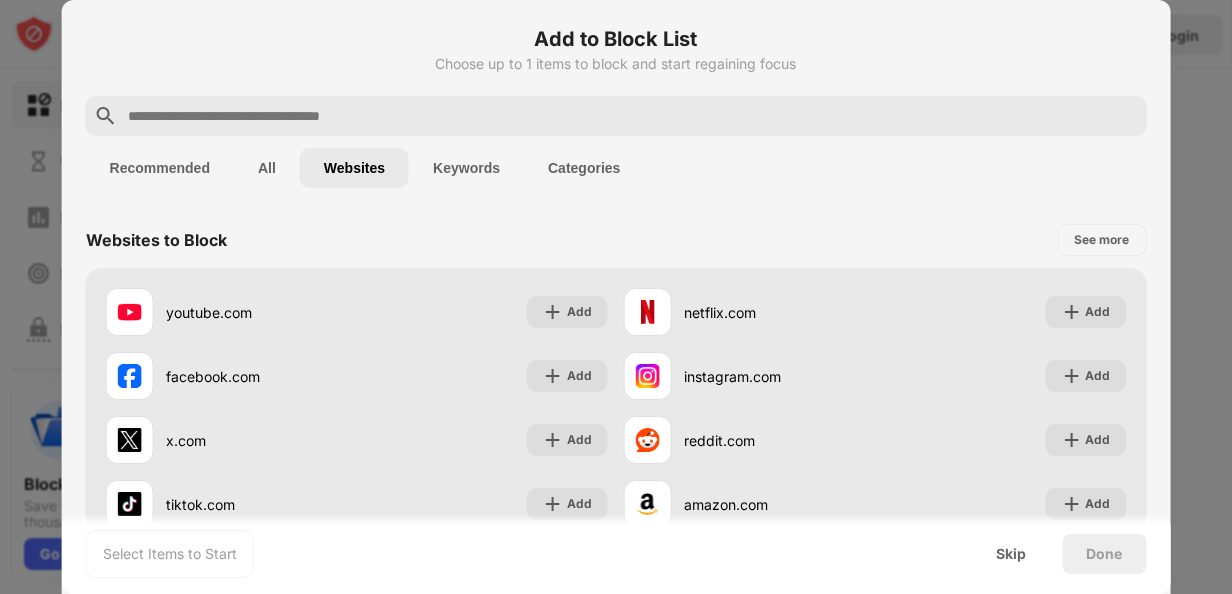 click on "All" at bounding box center (267, 168) 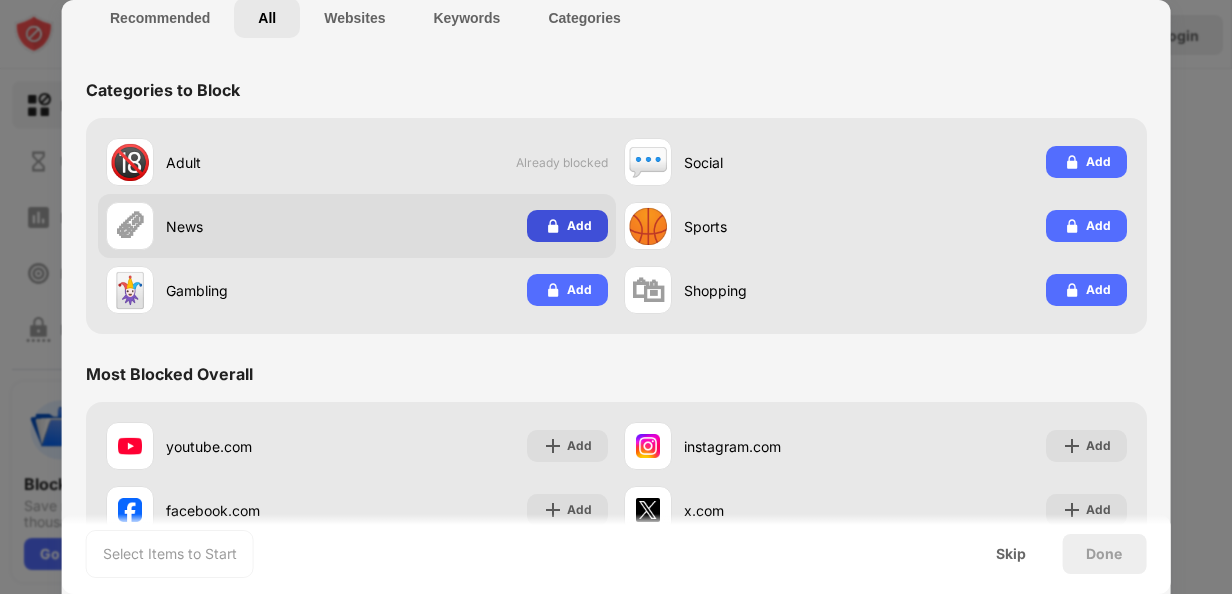 scroll, scrollTop: 0, scrollLeft: 0, axis: both 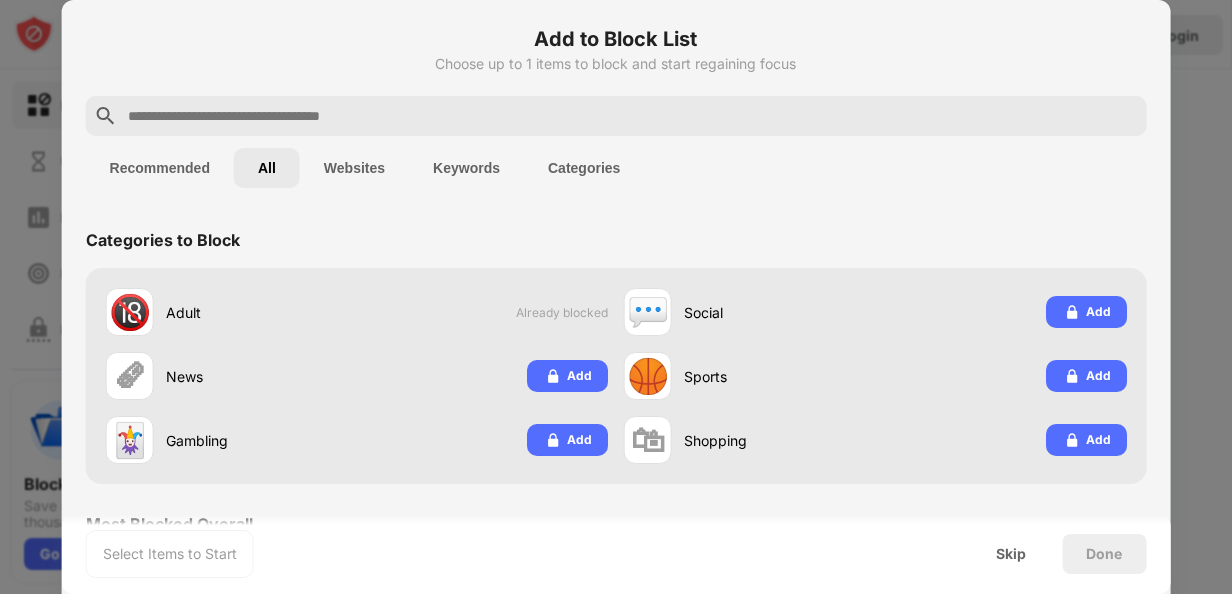 click on "Websites" at bounding box center (354, 168) 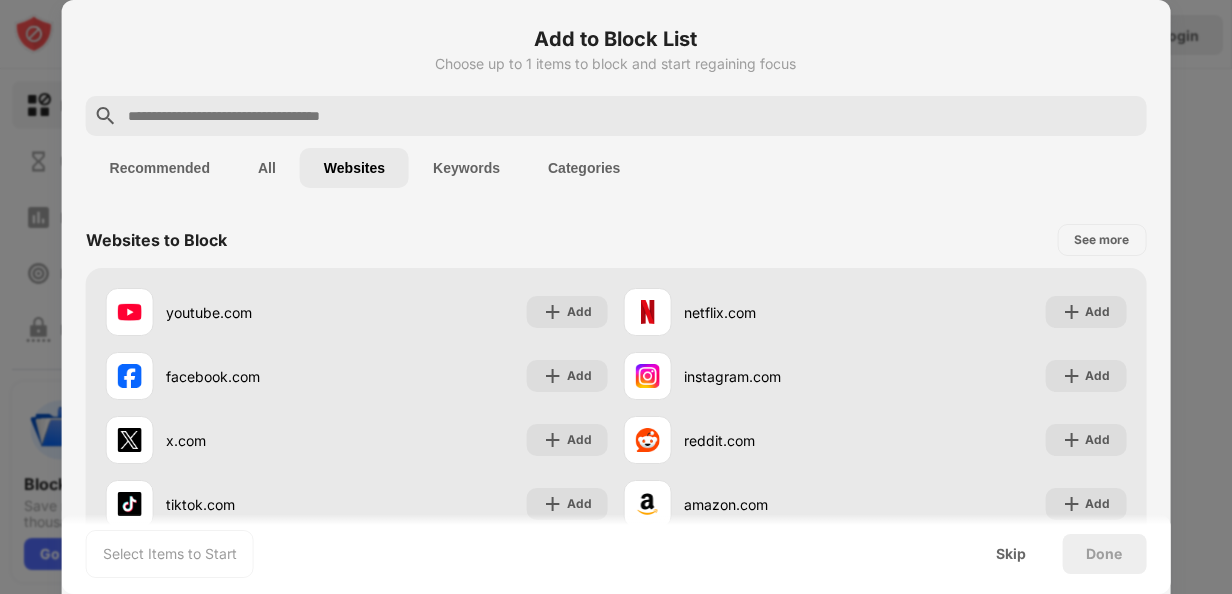 click on "Keywords" at bounding box center [466, 168] 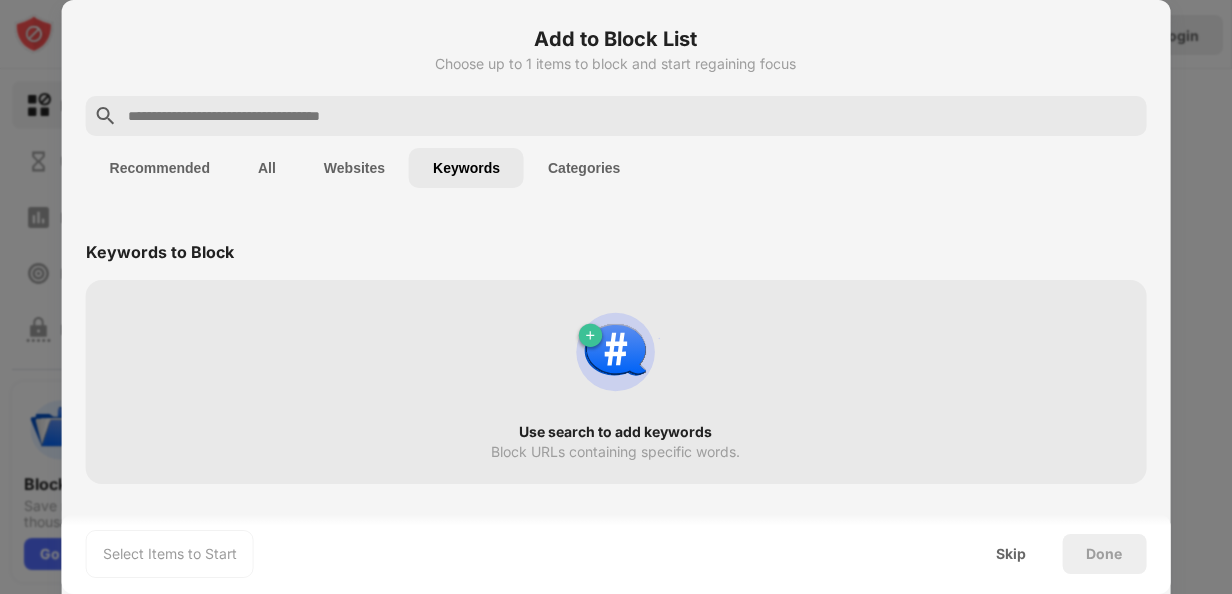 click on "Categories" at bounding box center (584, 168) 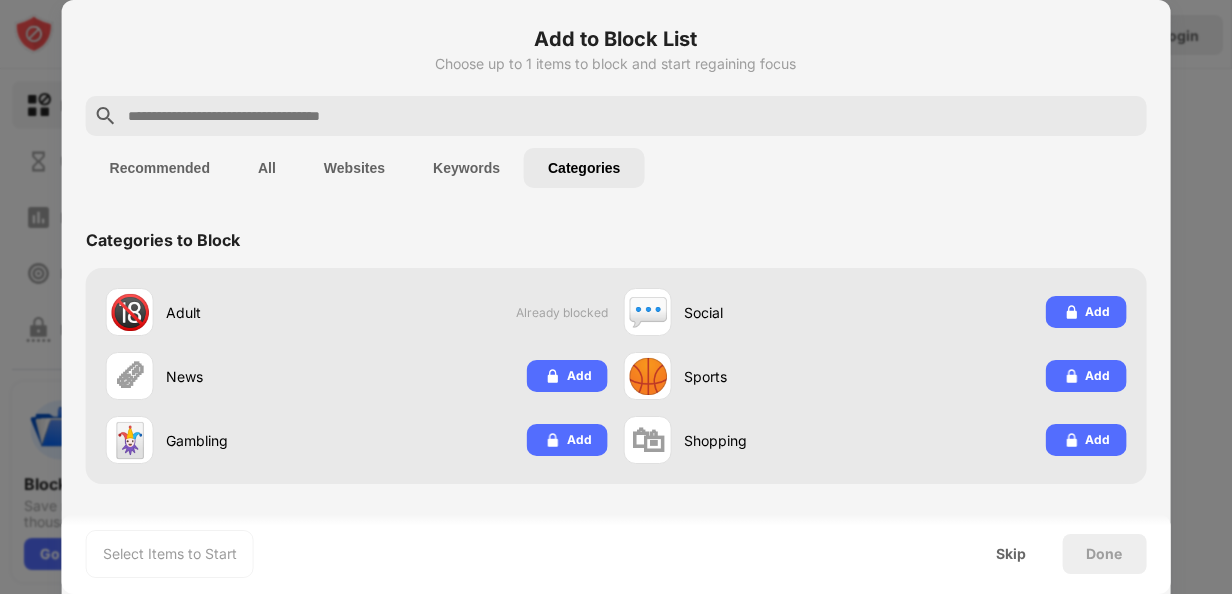 click on "Choose up to 1 items to block and start regaining focus" at bounding box center (616, 64) 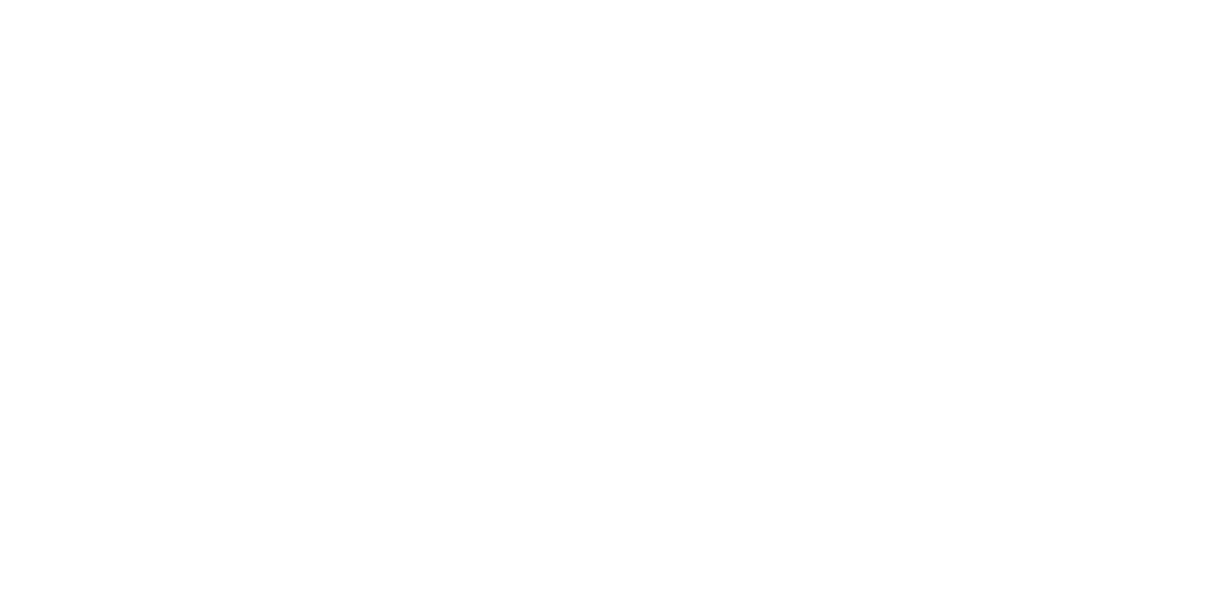 scroll, scrollTop: 0, scrollLeft: 0, axis: both 